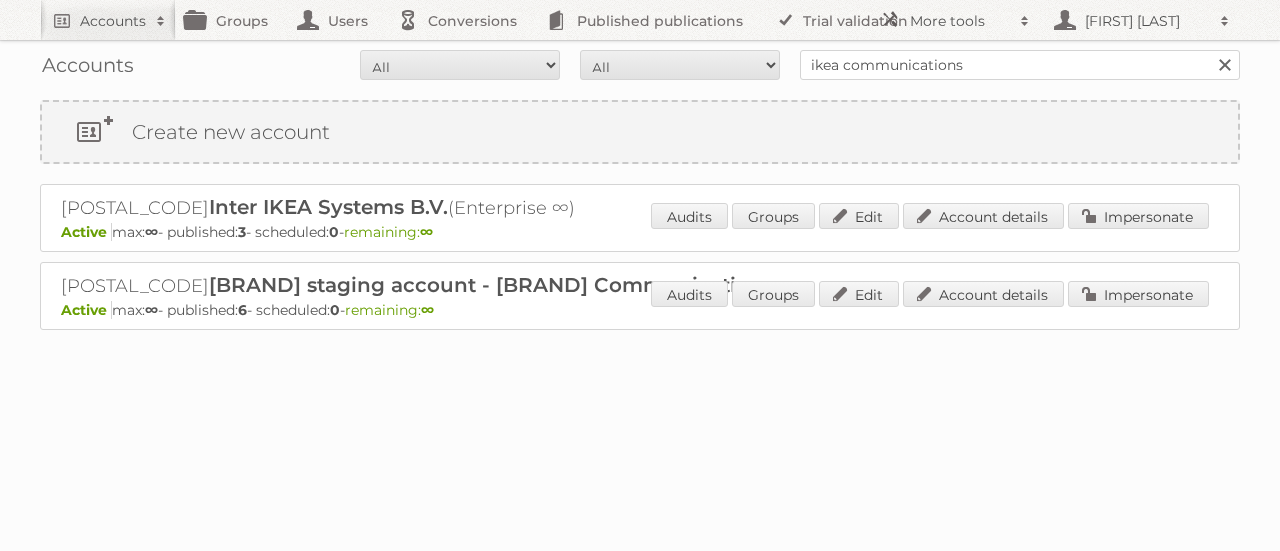 scroll, scrollTop: 0, scrollLeft: 0, axis: both 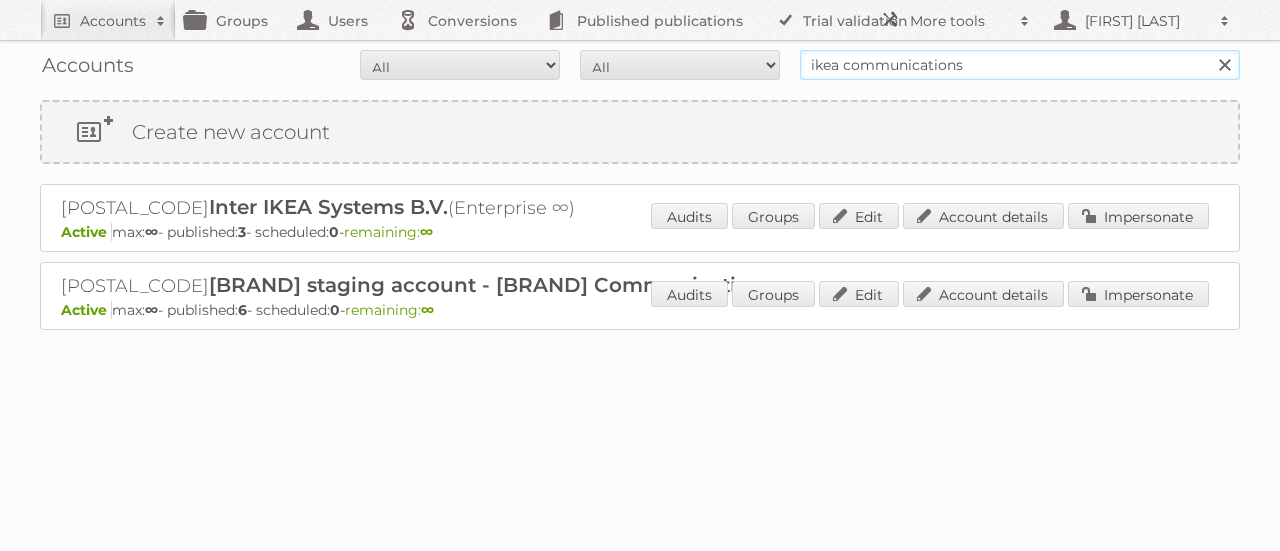 drag, startPoint x: 972, startPoint y: 69, endPoint x: 792, endPoint y: 55, distance: 180.54362 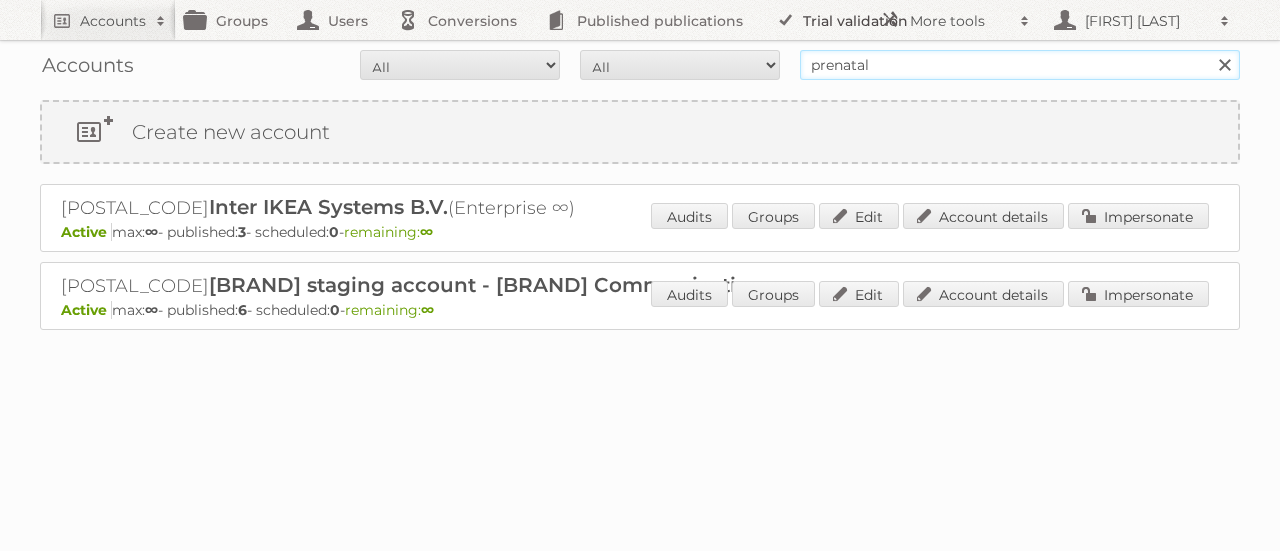 type on "prenatal" 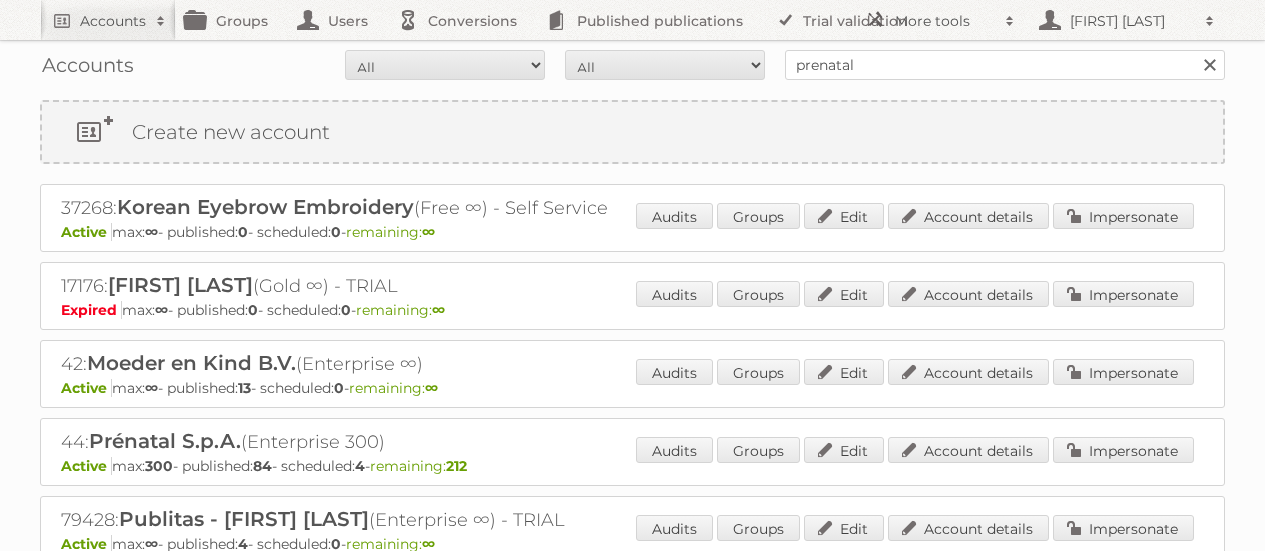 scroll, scrollTop: 0, scrollLeft: 0, axis: both 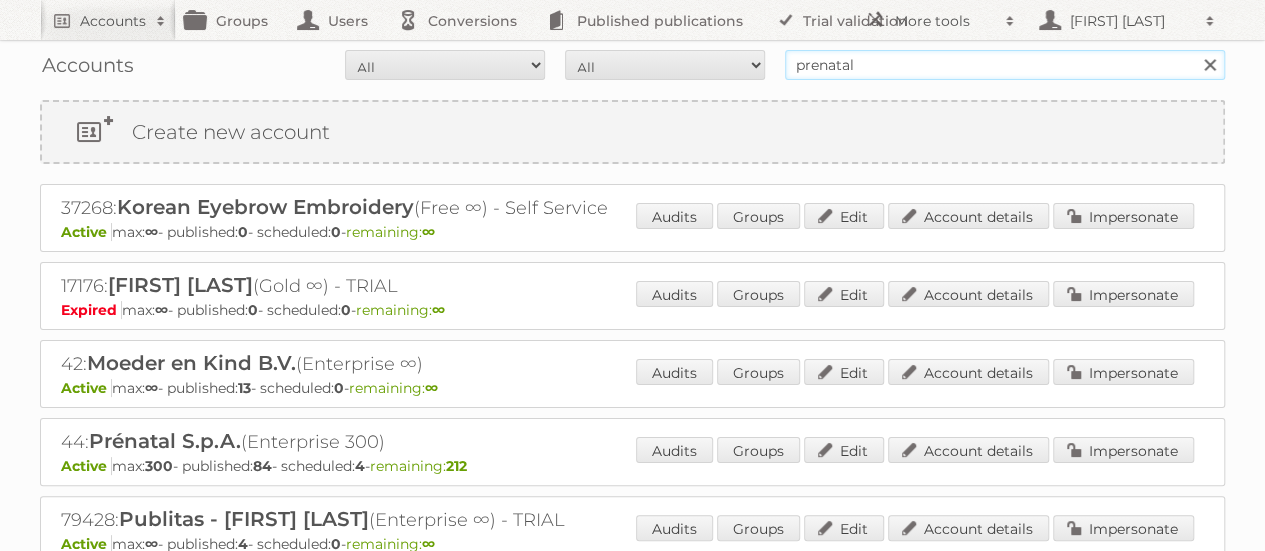 click on "prenatal" at bounding box center (1005, 65) 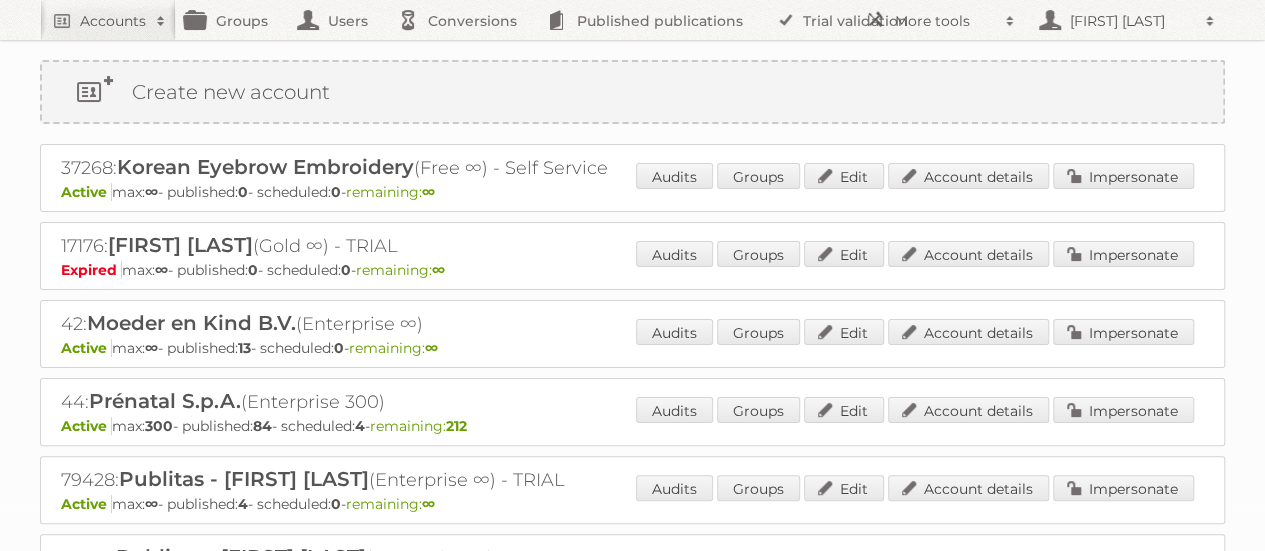 scroll, scrollTop: 100, scrollLeft: 0, axis: vertical 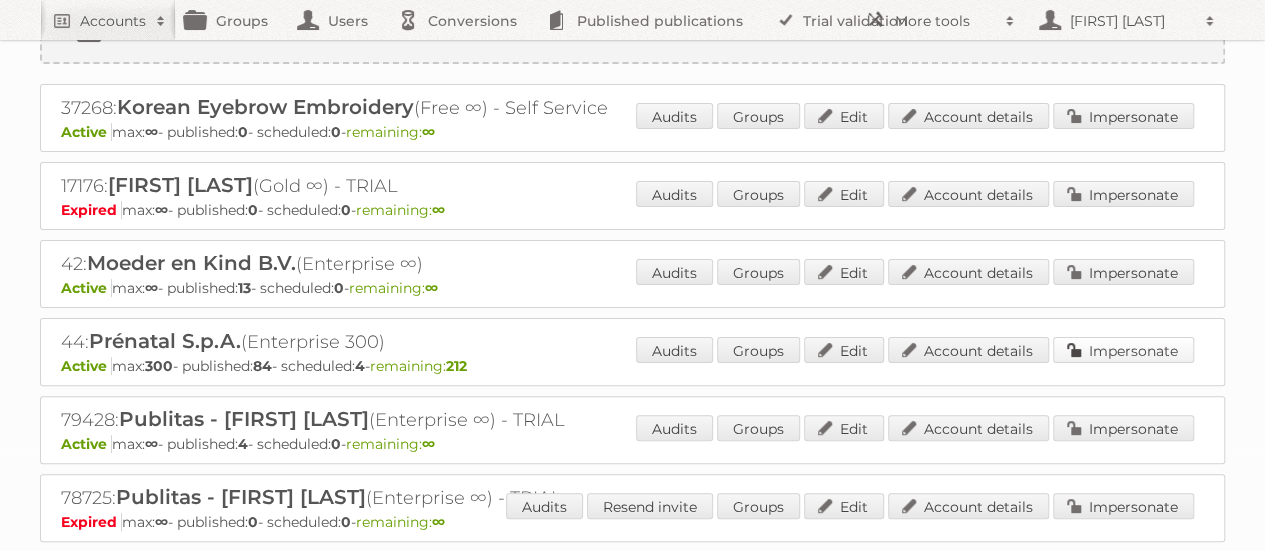 click on "Impersonate" at bounding box center (1123, 350) 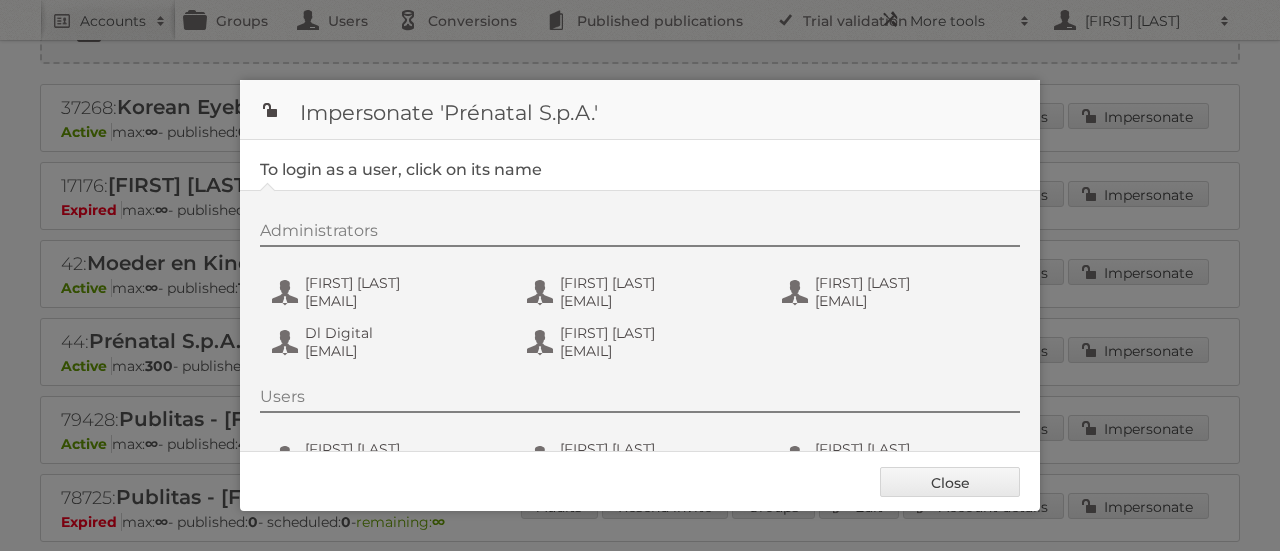click on "Close" at bounding box center (950, 482) 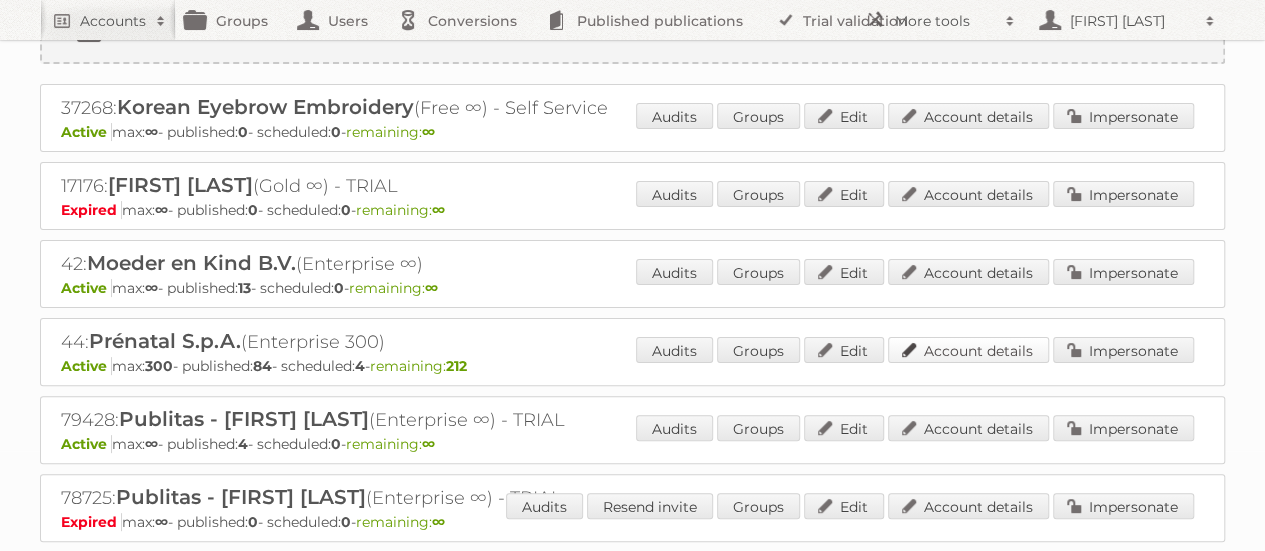 click on "Account details" at bounding box center [968, 350] 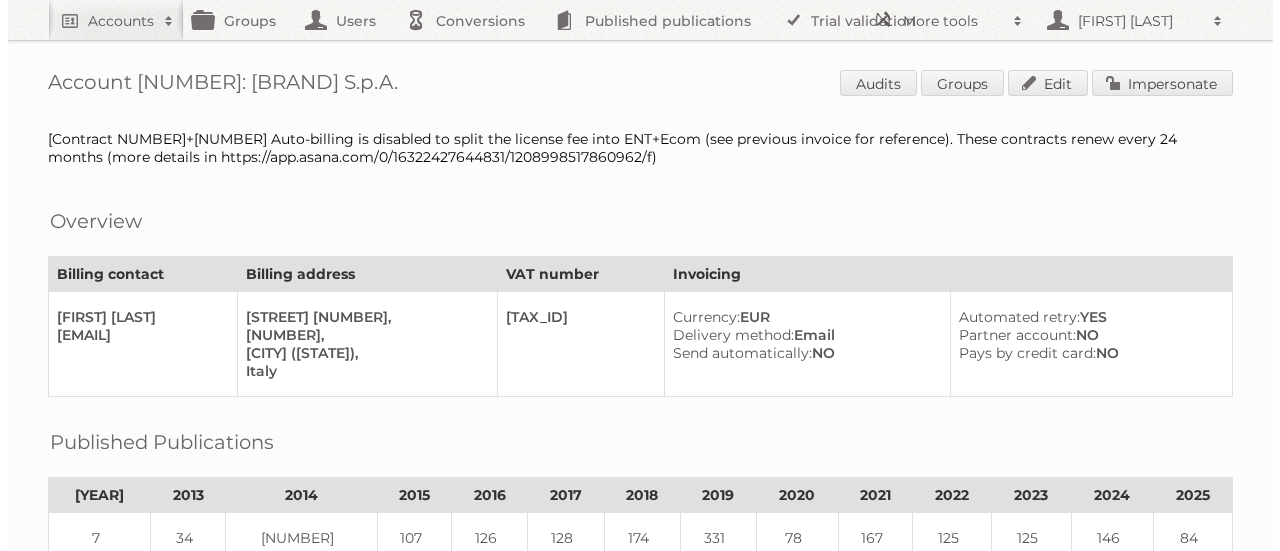 scroll, scrollTop: 0, scrollLeft: 0, axis: both 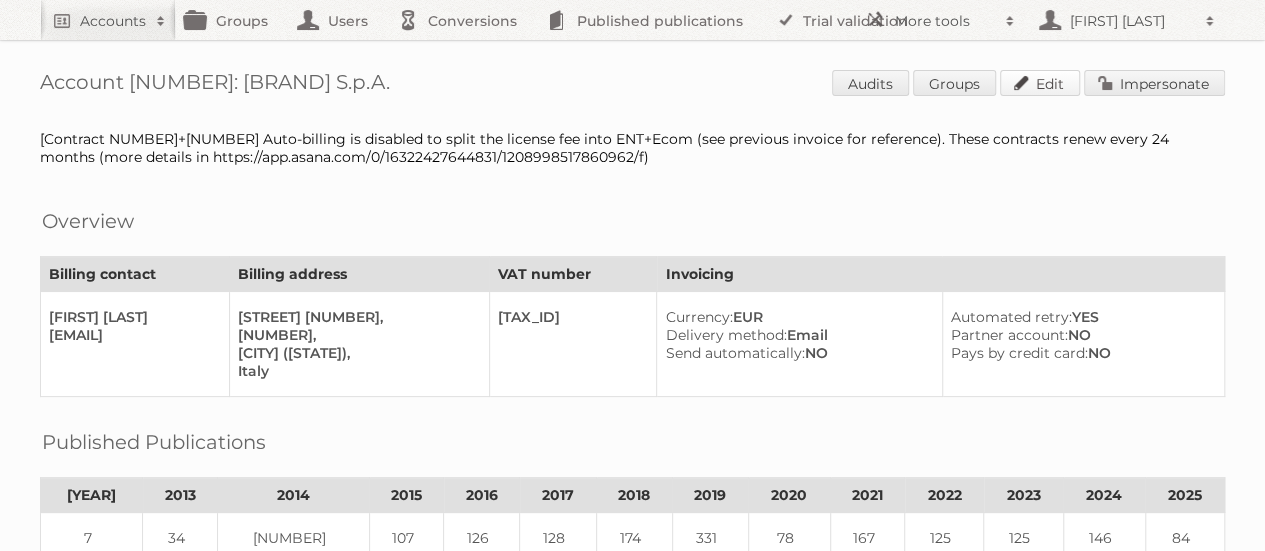click on "Edit" at bounding box center [1040, 83] 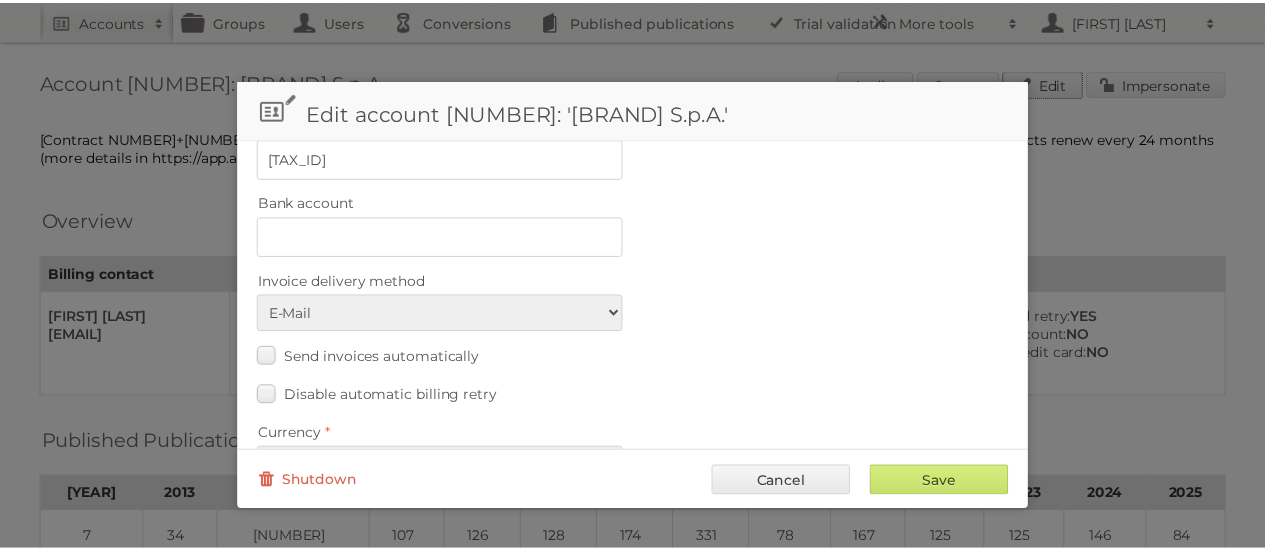 scroll, scrollTop: 1028, scrollLeft: 0, axis: vertical 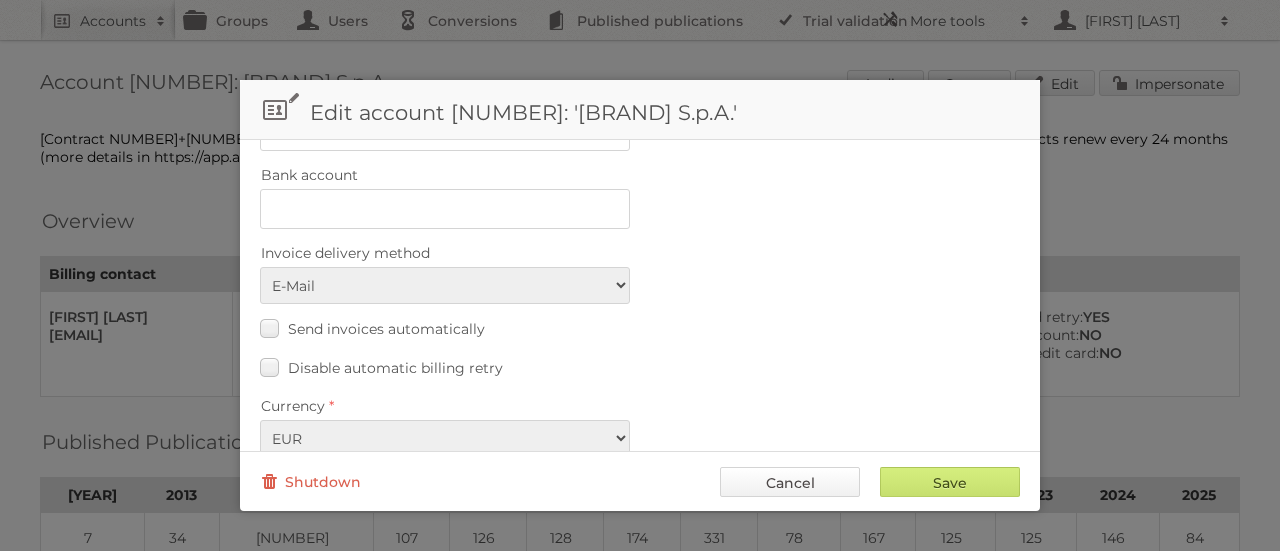 click on "Cancel" at bounding box center [790, 482] 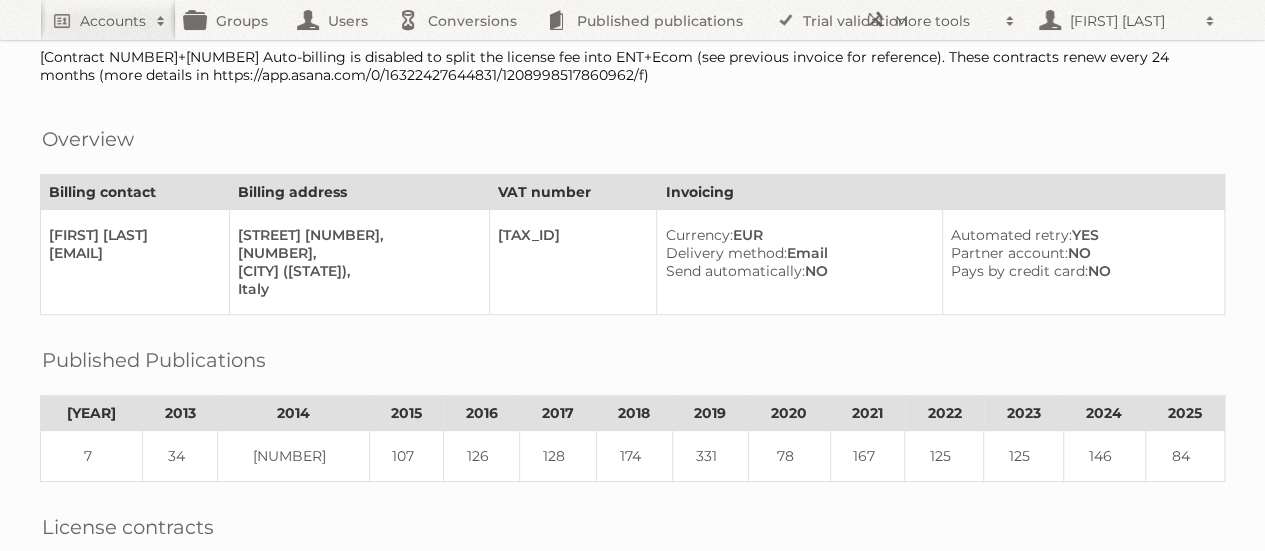 scroll, scrollTop: 0, scrollLeft: 0, axis: both 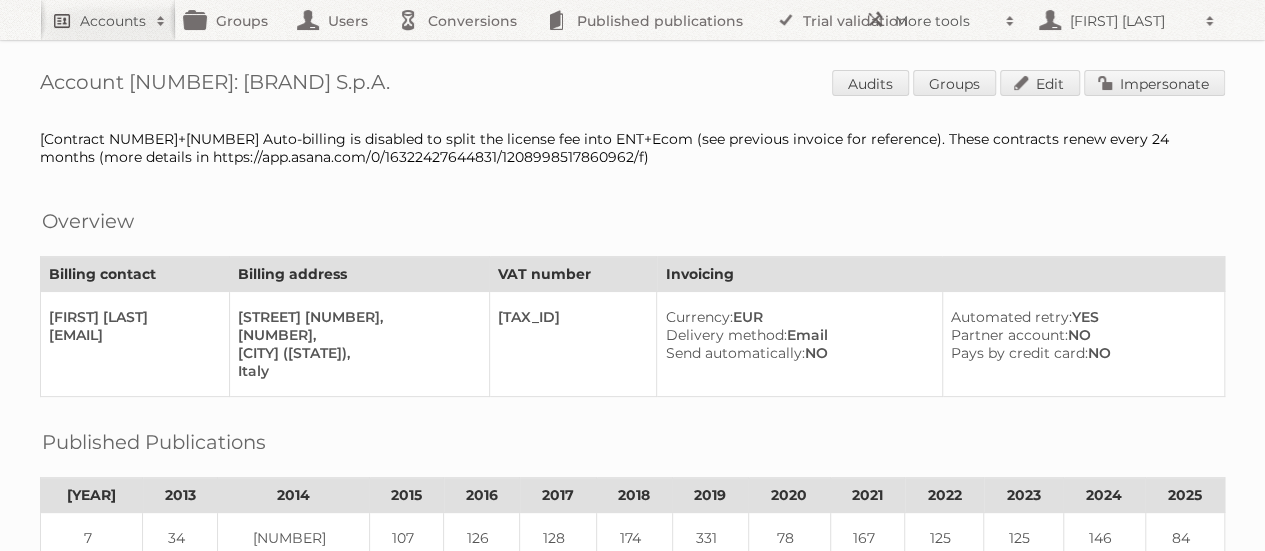 click on "Accounts" at bounding box center [113, 21] 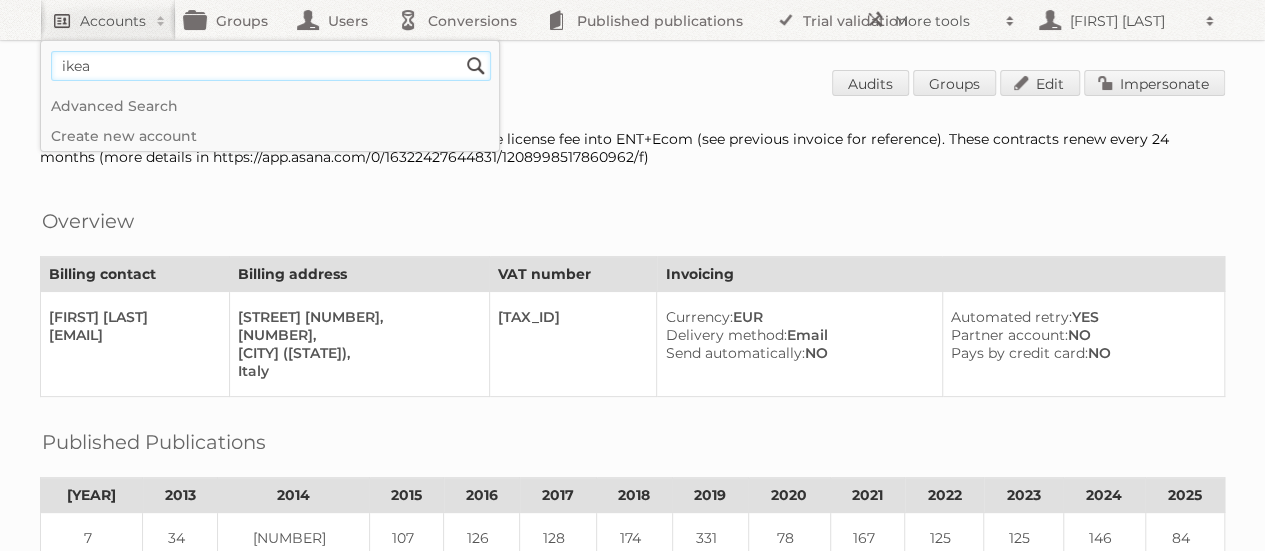 type on "ikea" 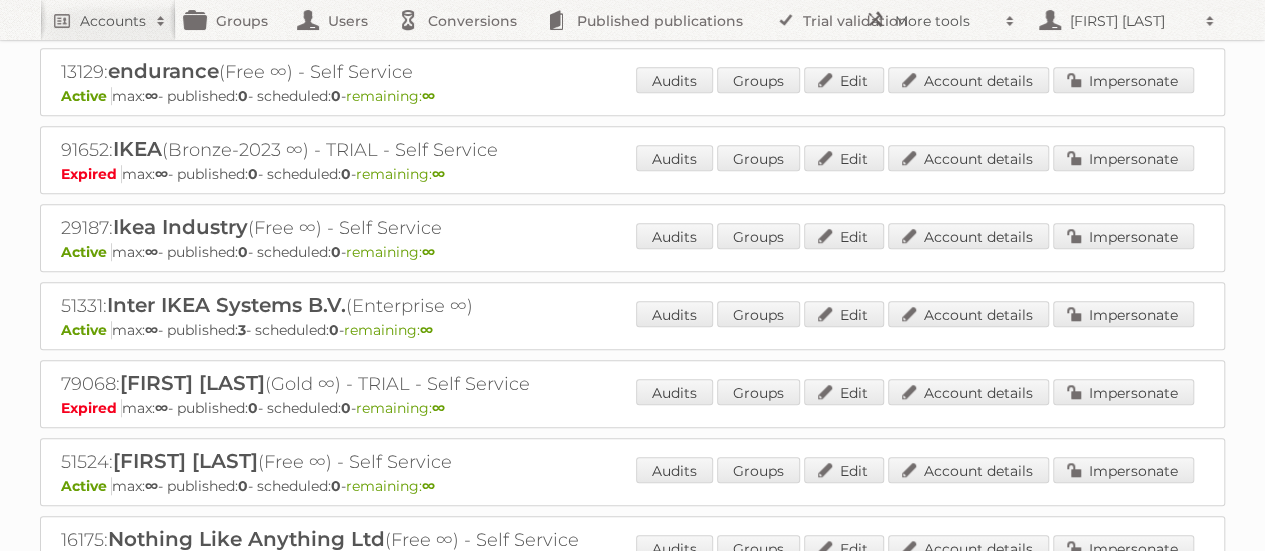 scroll, scrollTop: 800, scrollLeft: 0, axis: vertical 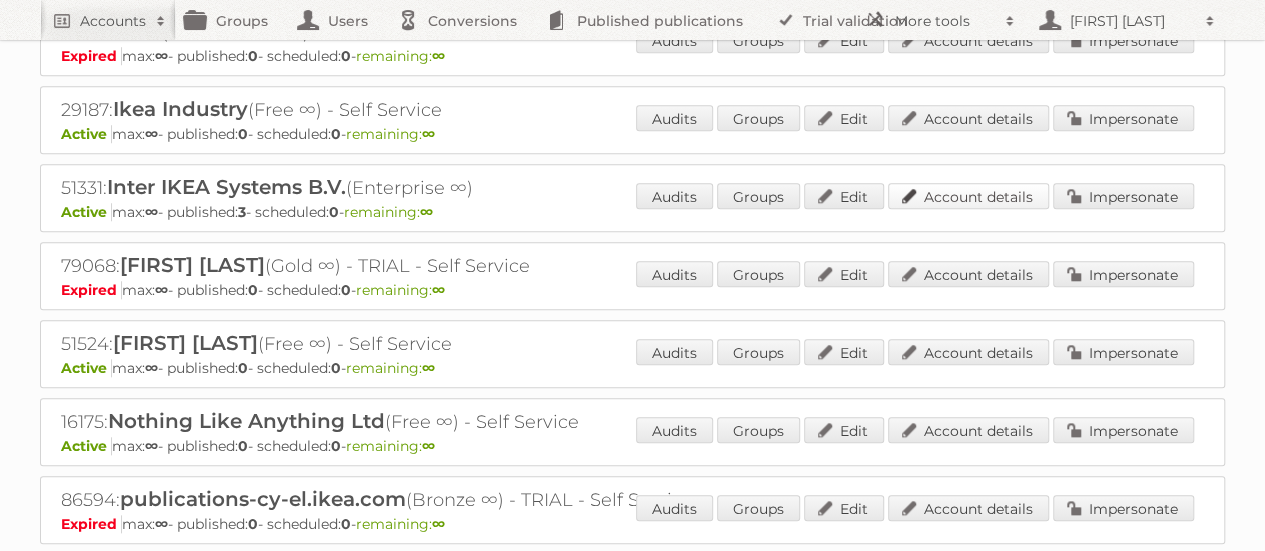 click on "Account details" at bounding box center [968, 196] 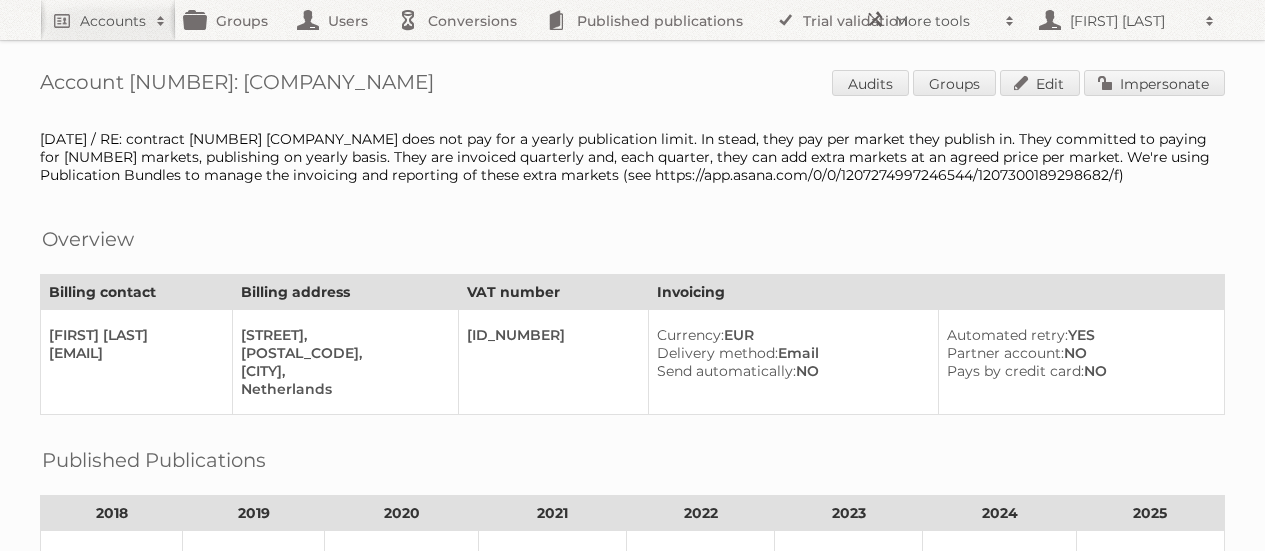 scroll, scrollTop: 0, scrollLeft: 0, axis: both 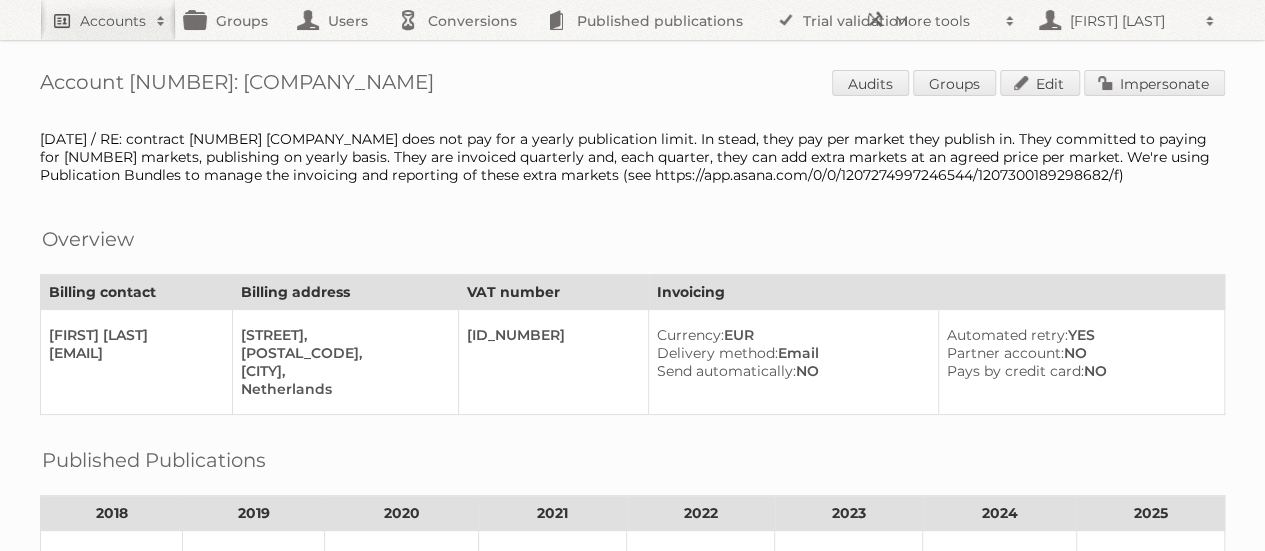 click on "Accounts" at bounding box center [113, 21] 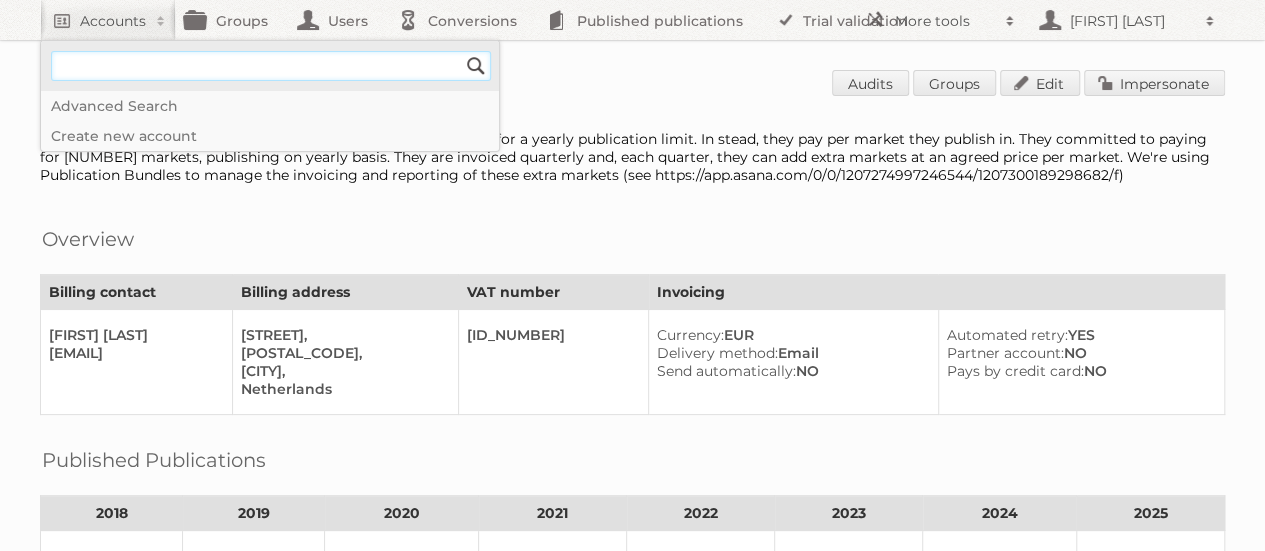 drag, startPoint x: 149, startPoint y: 61, endPoint x: 158, endPoint y: 76, distance: 17.492855 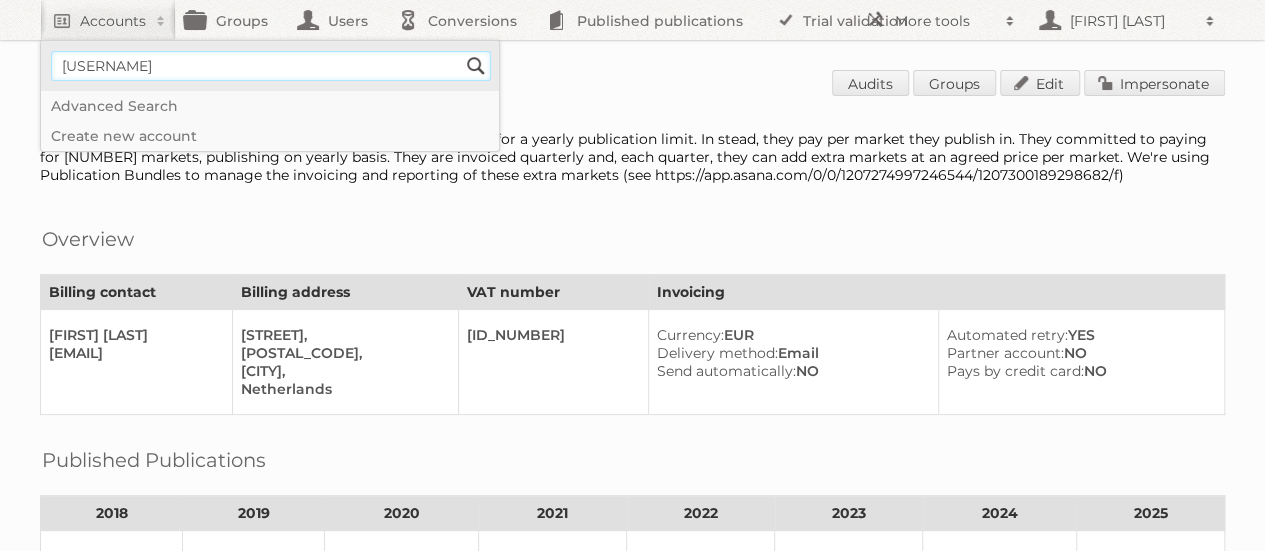 type on "[EMAIL]" 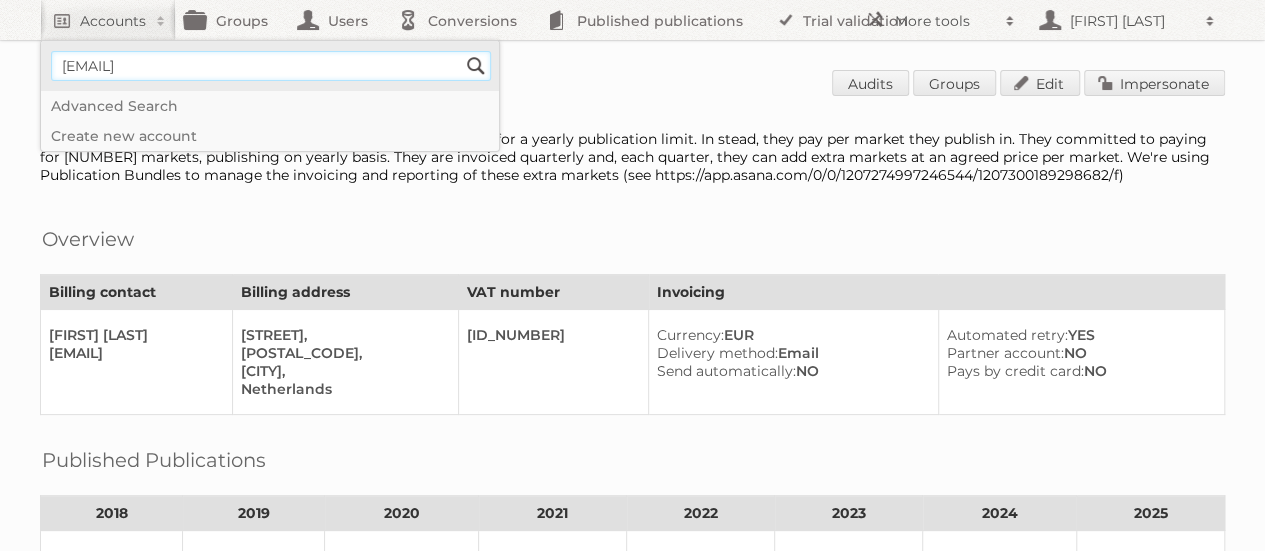 click on "Search" at bounding box center (476, 66) 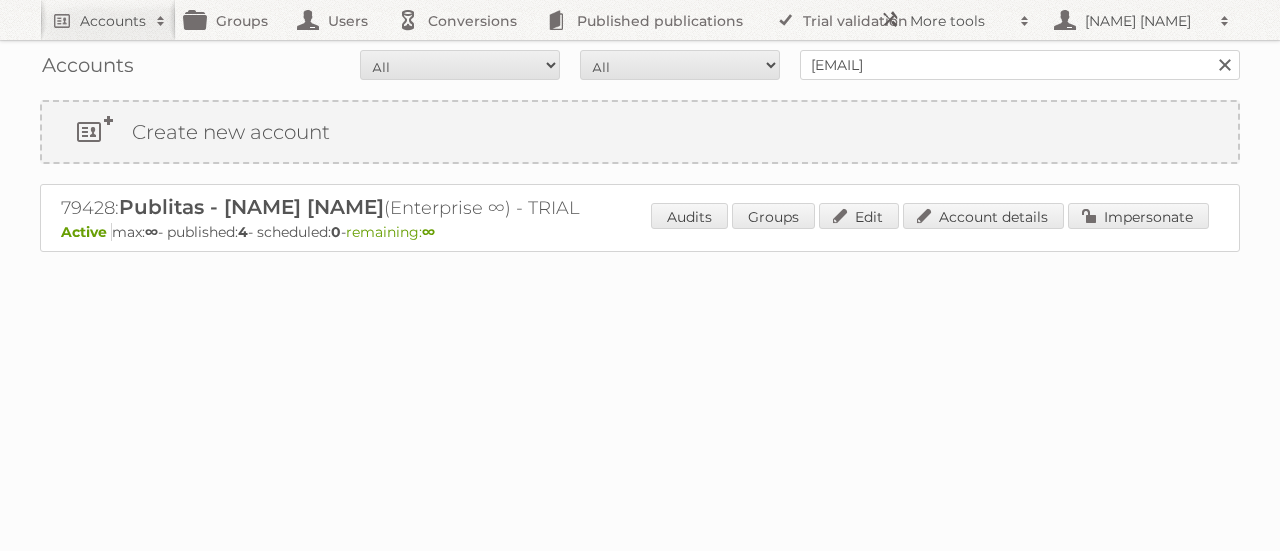 scroll, scrollTop: 0, scrollLeft: 0, axis: both 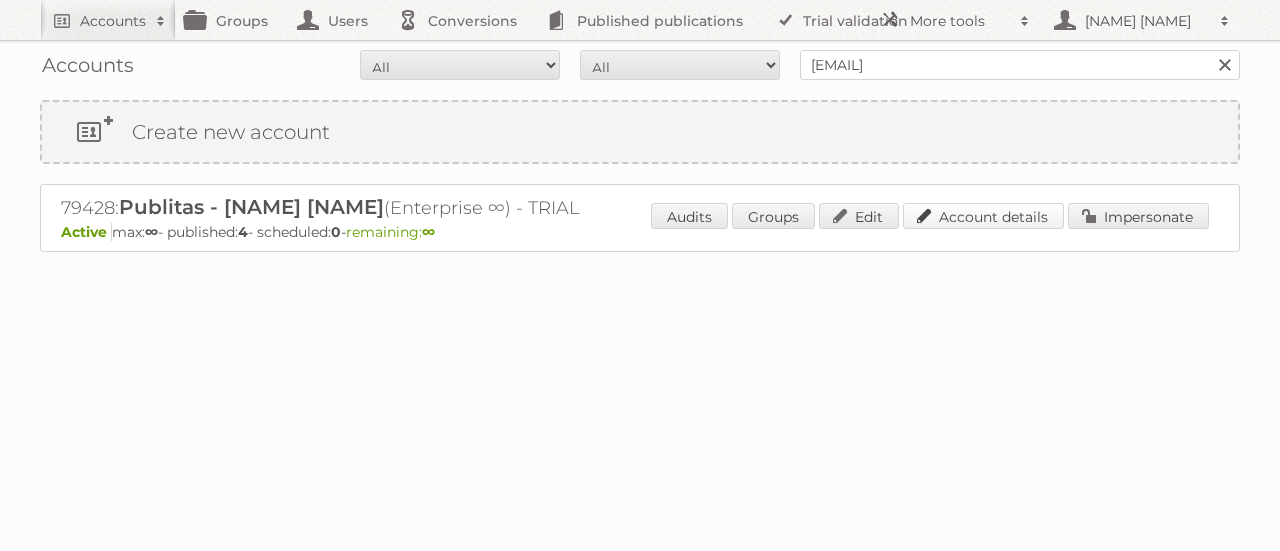 click on "Account details" at bounding box center (983, 216) 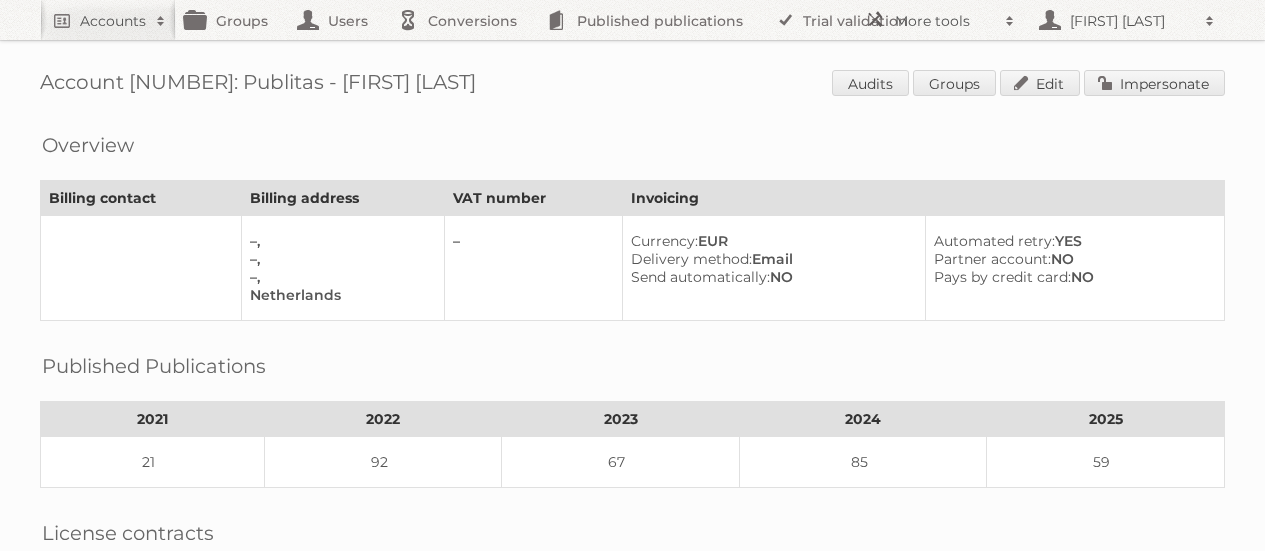 scroll, scrollTop: 0, scrollLeft: 0, axis: both 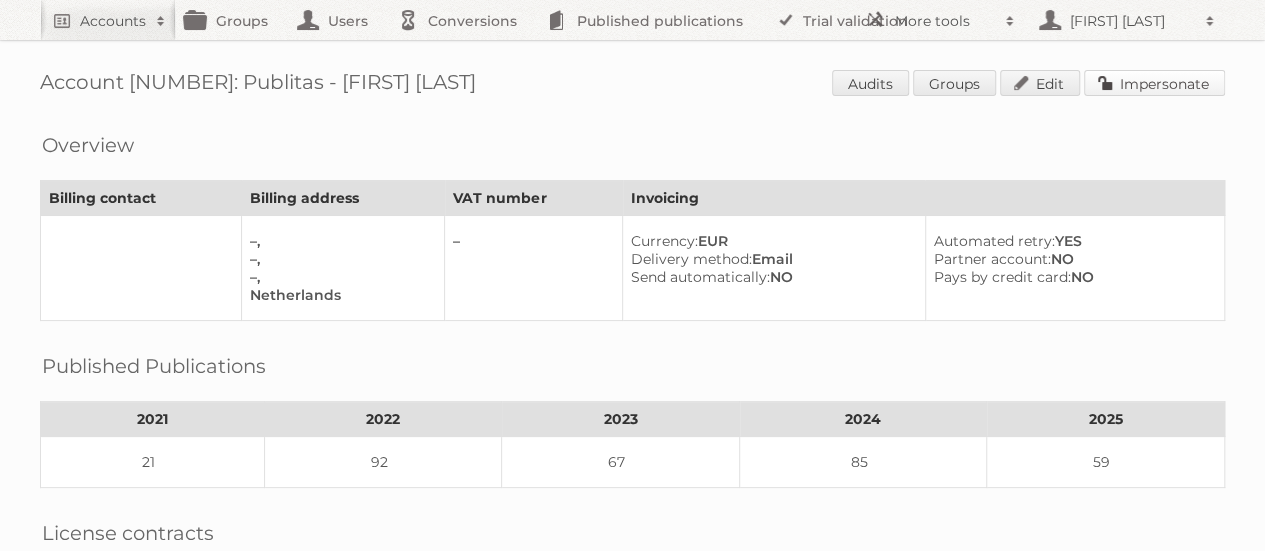 click on "Impersonate" at bounding box center [1154, 83] 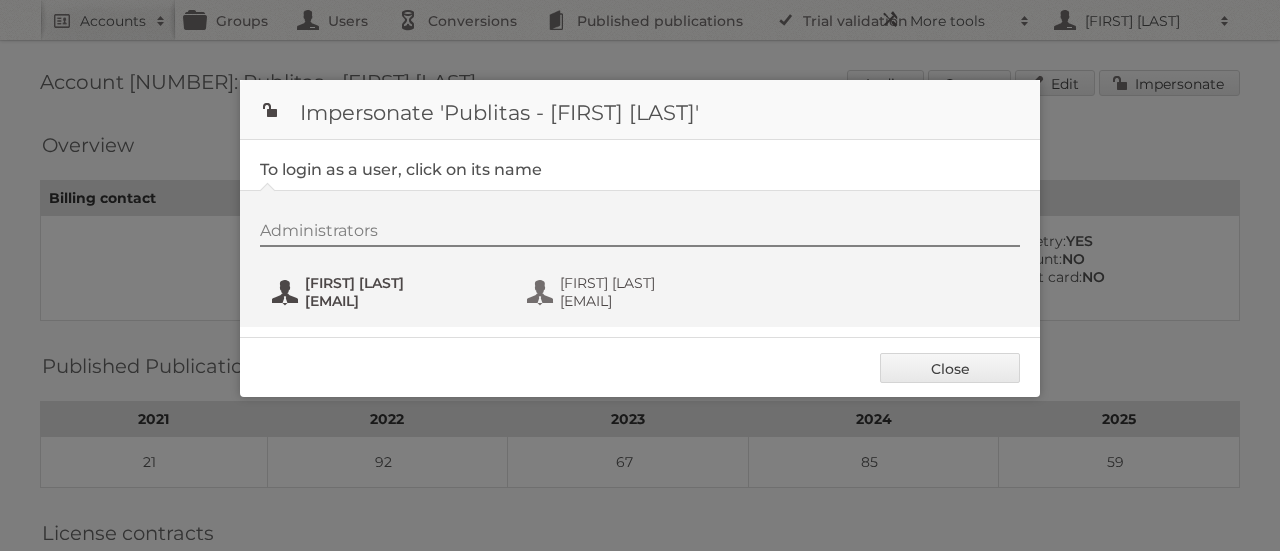 click on "Danielius Antanavicius" at bounding box center (402, 283) 